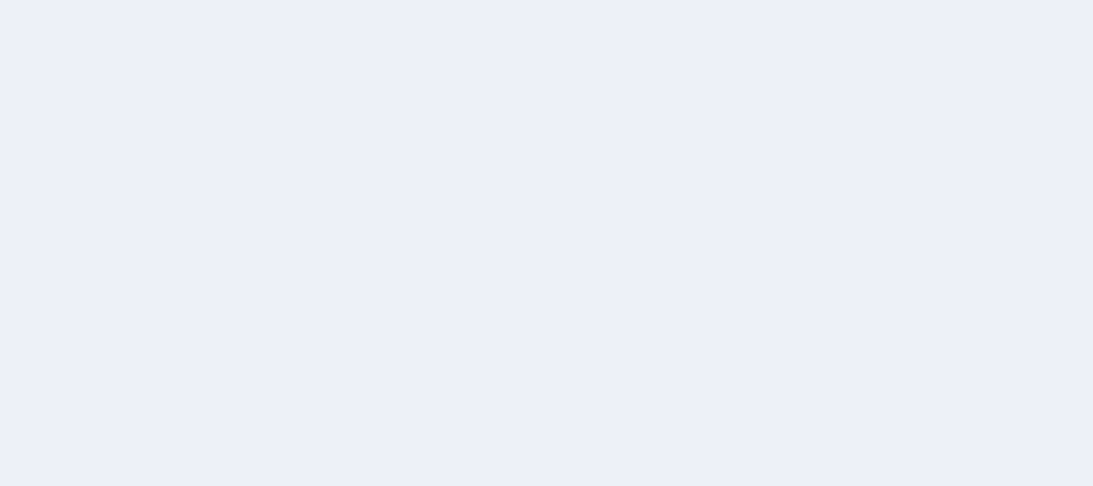 scroll, scrollTop: 0, scrollLeft: 0, axis: both 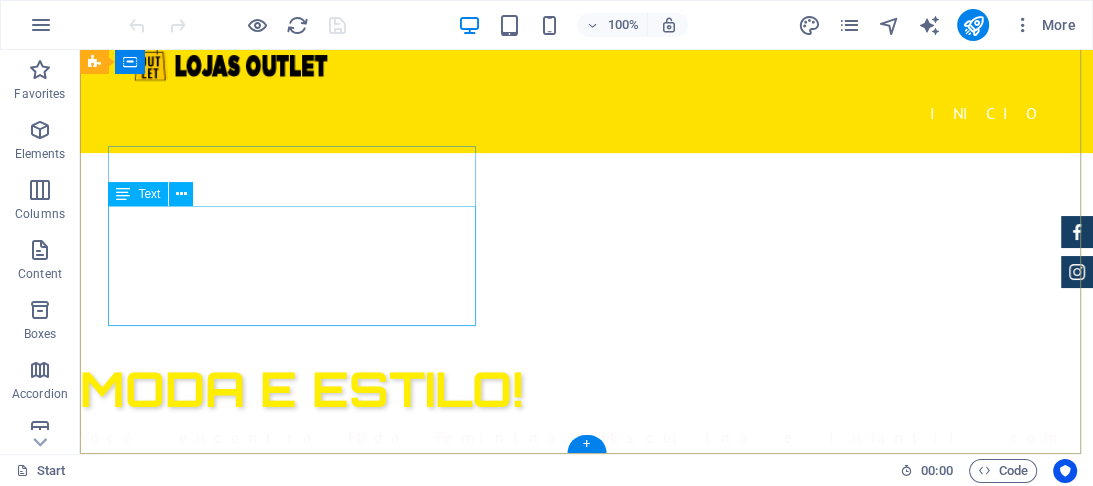 click on "Lojas Outlet Av. Jacob Macanhan, [NUMBER] , [CITY] [POSTAL_CODE] [PHONE] [EMAIL]" at bounding box center (568, 874) 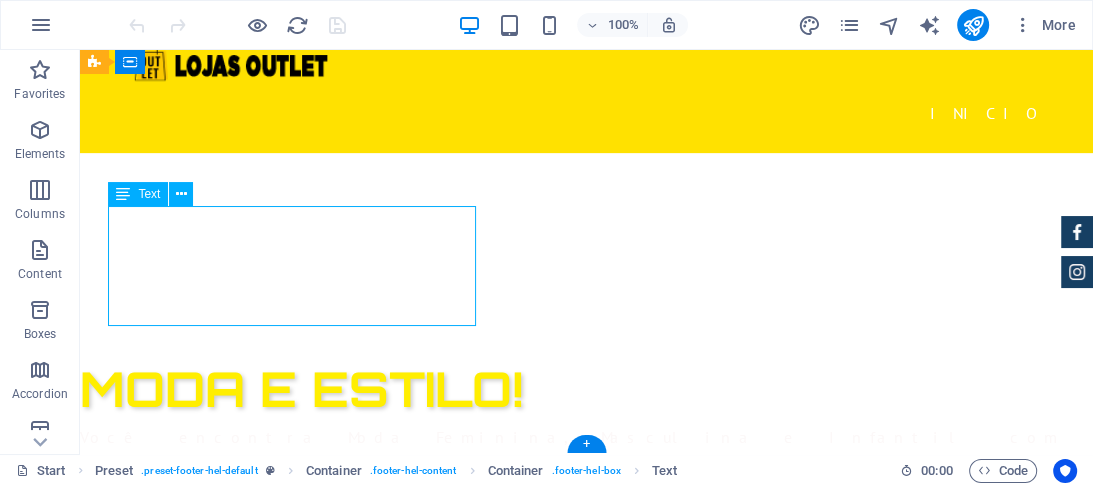 click on "Lojas Outlet Av. Jacob Macanhan, [NUMBER] , [CITY] [POSTAL_CODE] [PHONE] [EMAIL]" at bounding box center [568, 874] 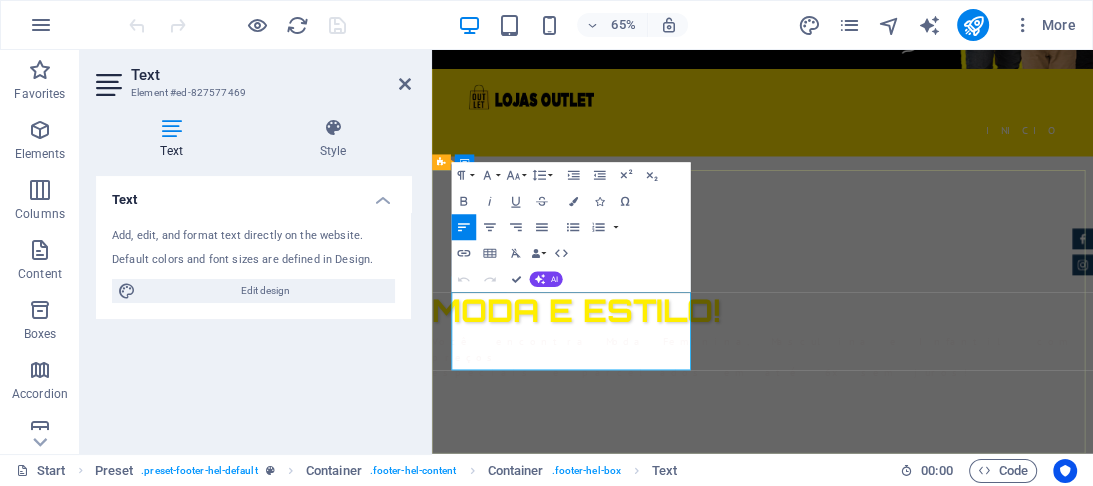 scroll, scrollTop: 436, scrollLeft: 0, axis: vertical 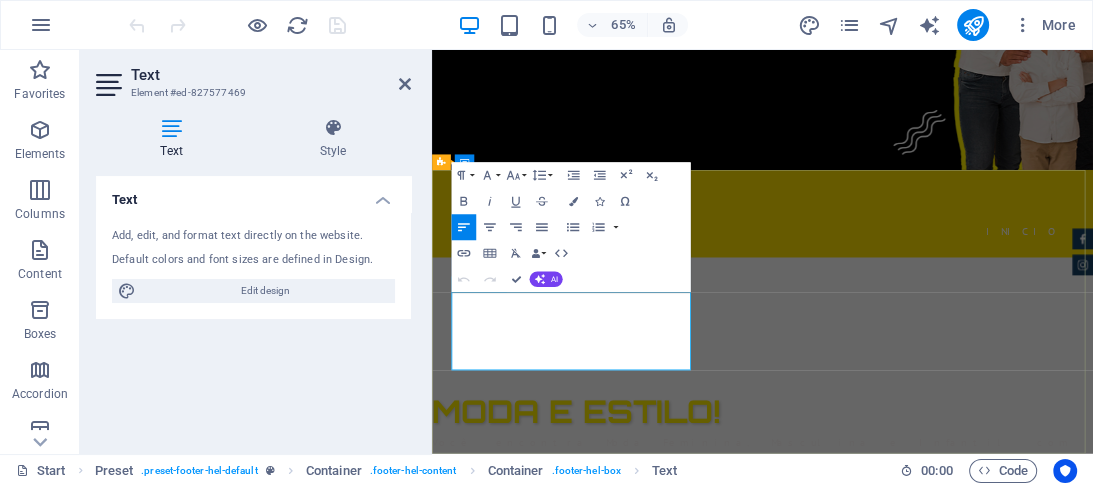 click on "[EMAIL]" at bounding box center (492, 1139) 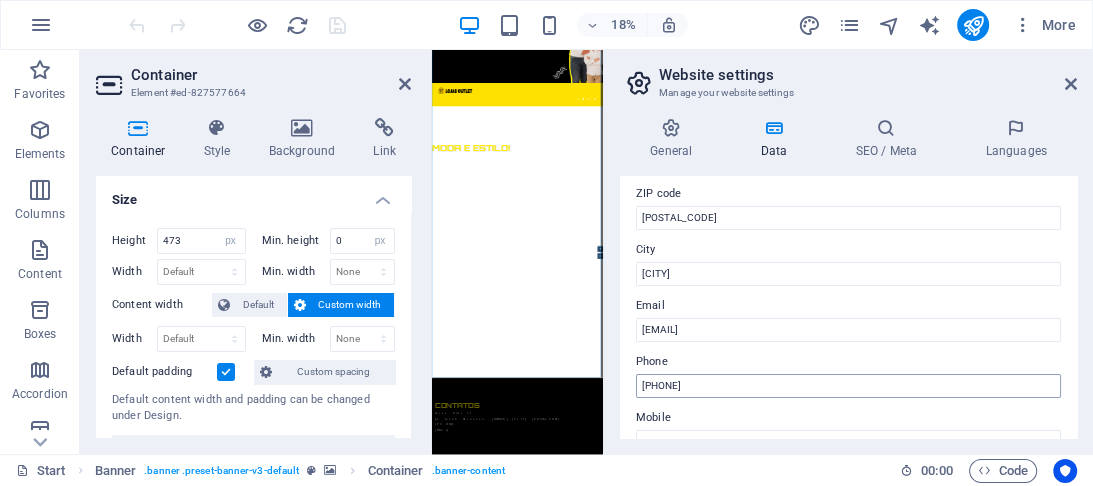 scroll, scrollTop: 299, scrollLeft: 0, axis: vertical 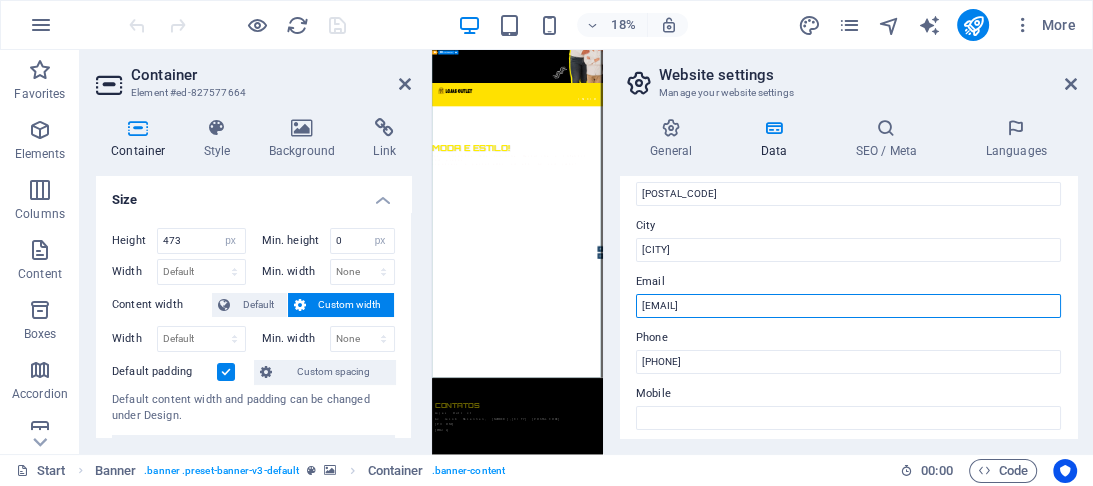 drag, startPoint x: 1044, startPoint y: 353, endPoint x: 1136, endPoint y: 1496, distance: 1146.6965 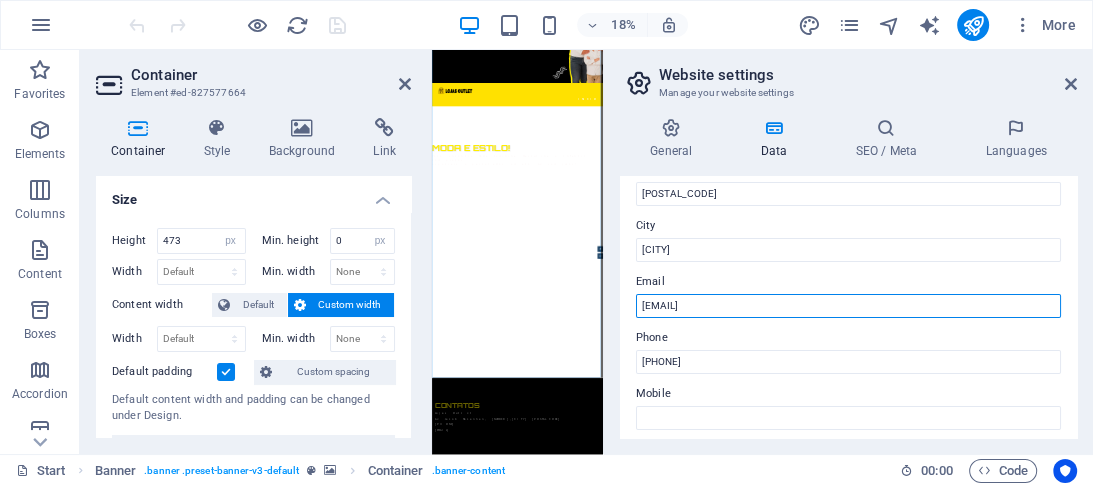 click on "[EMAIL]" at bounding box center [848, 306] 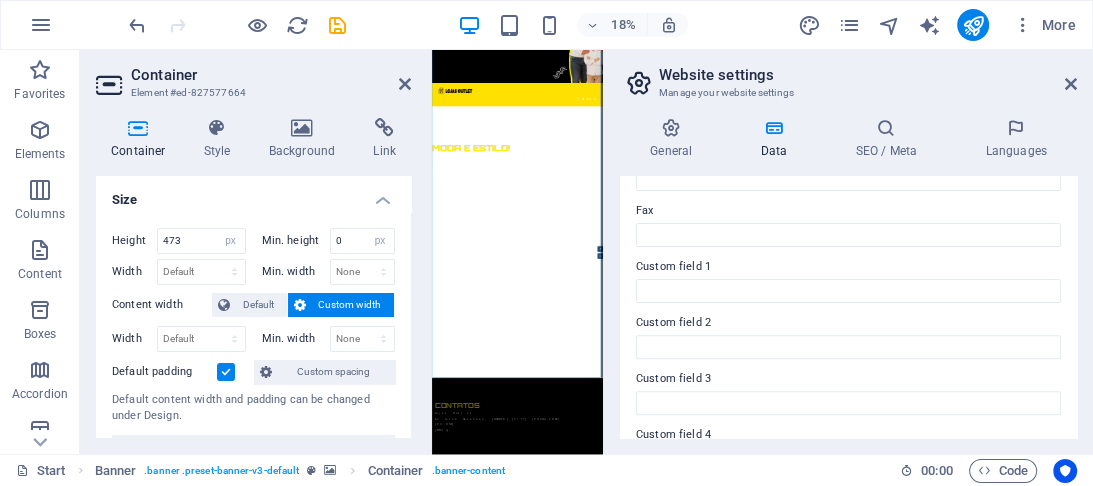 scroll, scrollTop: 459, scrollLeft: 0, axis: vertical 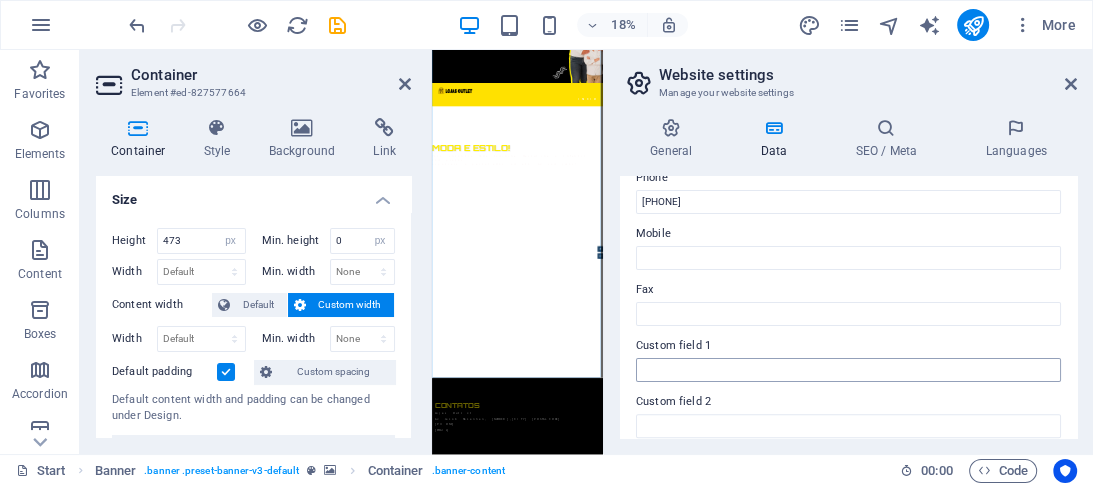 type on "[EMAIL]" 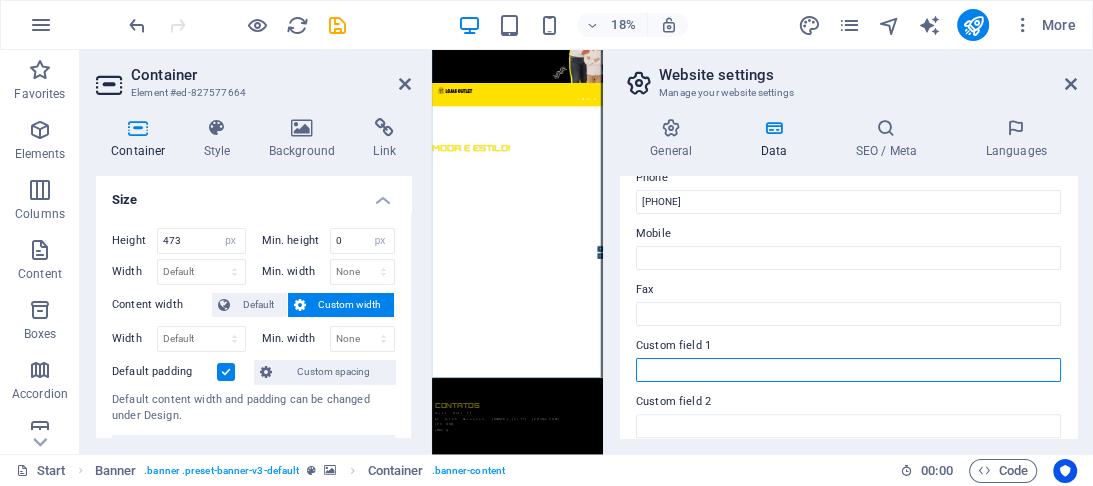 click on "Custom field 1" at bounding box center (848, 370) 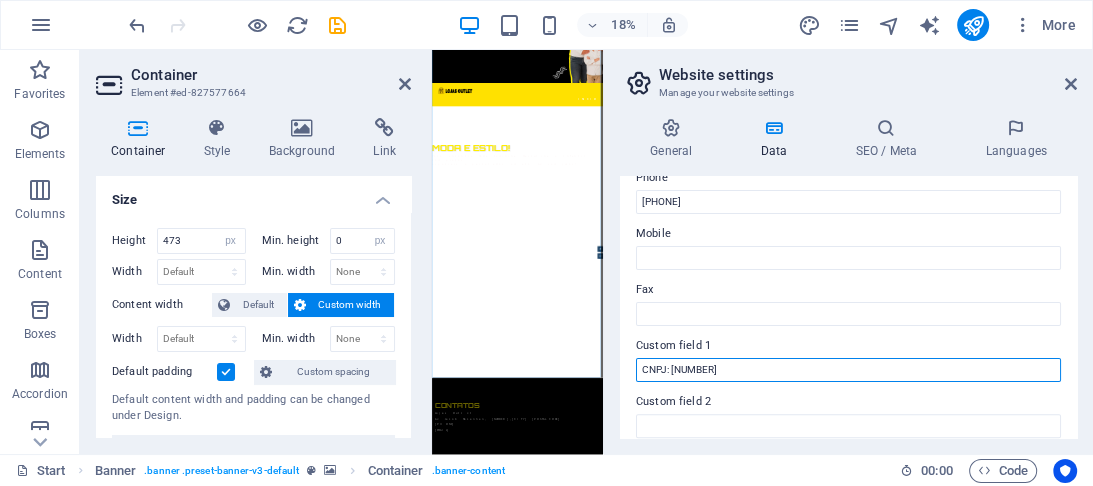 type on "CNPJ: [NUMBER]" 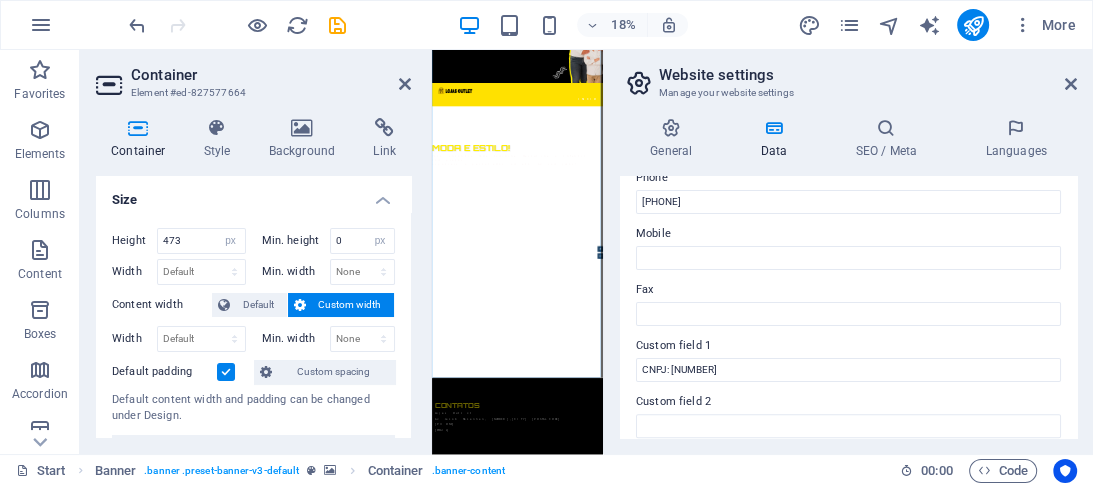 click on "Manage your website settings" at bounding box center (848, 93) 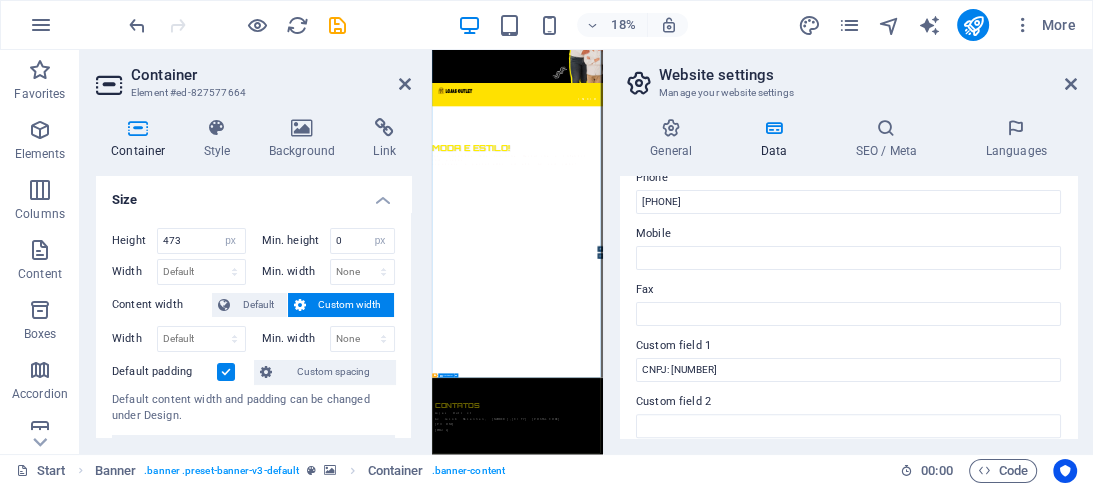 click on "CONTATOS Lojas Outlet Av. Jacob Macanhan, [NUMBER] , [CITY] [POSTAL_CODE] [PHONE] [EMAIL]" at bounding box center [920, 2141] 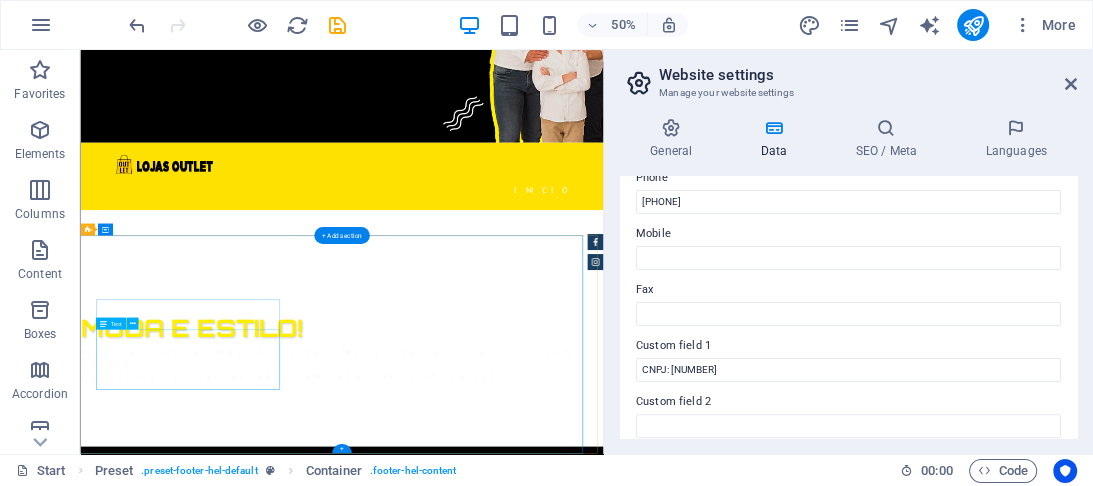 click on "Lojas Outlet Av. Jacob Macanhan, [NUMBER] , [CITY] [POSTAL_CODE] [PHONE] [EMAIL]" at bounding box center [568, 1091] 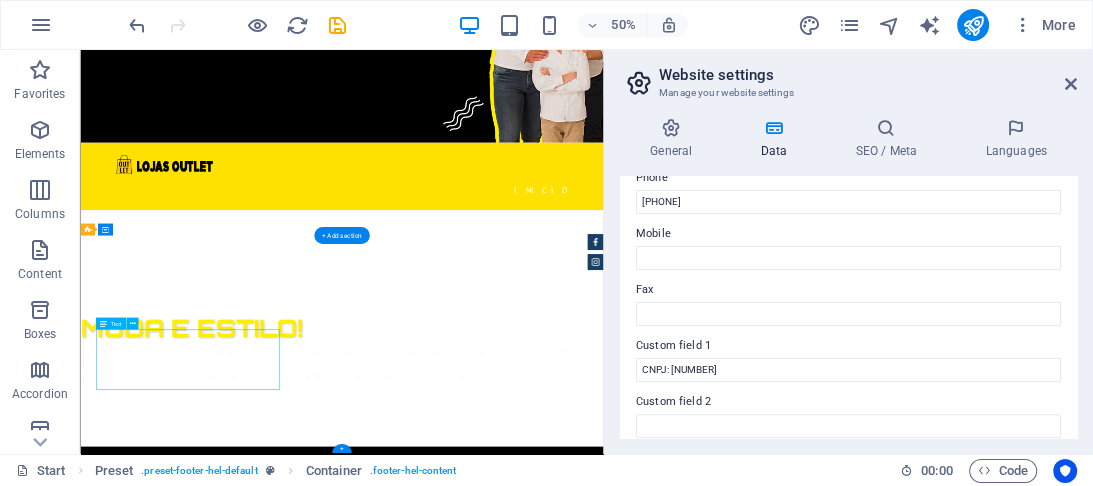 click on "Lojas Outlet Av. Jacob Macanhan, [NUMBER] , [CITY] [POSTAL_CODE] [PHONE] [EMAIL]" at bounding box center [568, 1091] 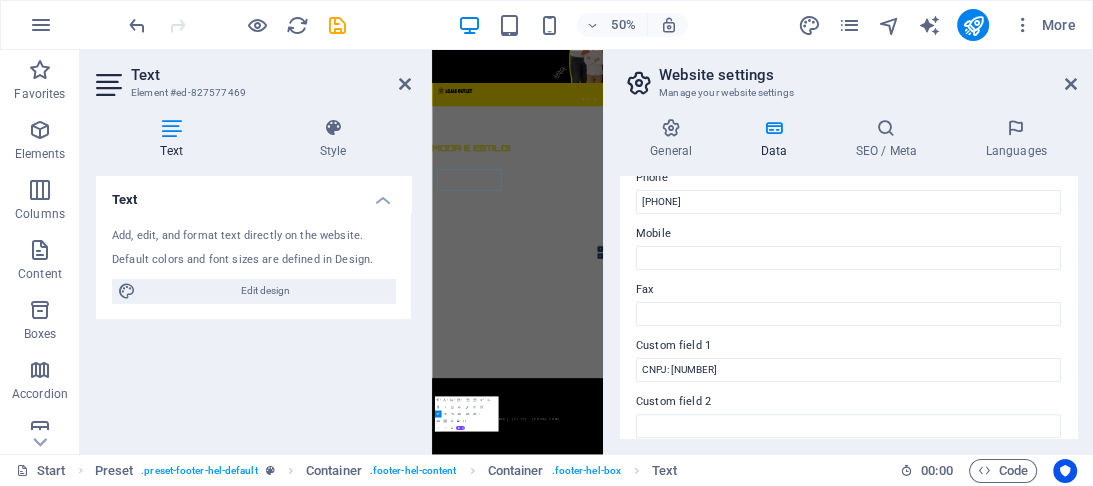 scroll, scrollTop: 316, scrollLeft: 0, axis: vertical 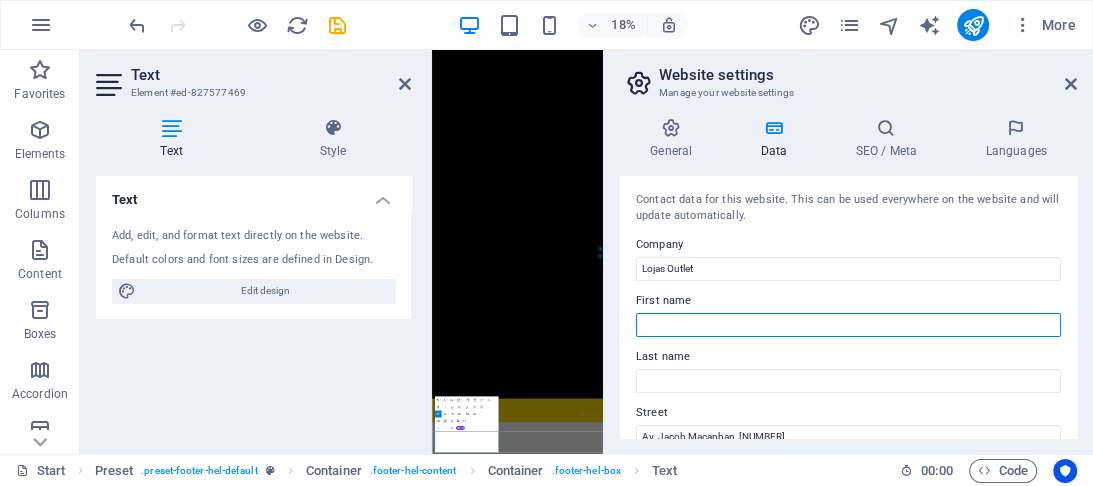click on "First name" at bounding box center [848, 325] 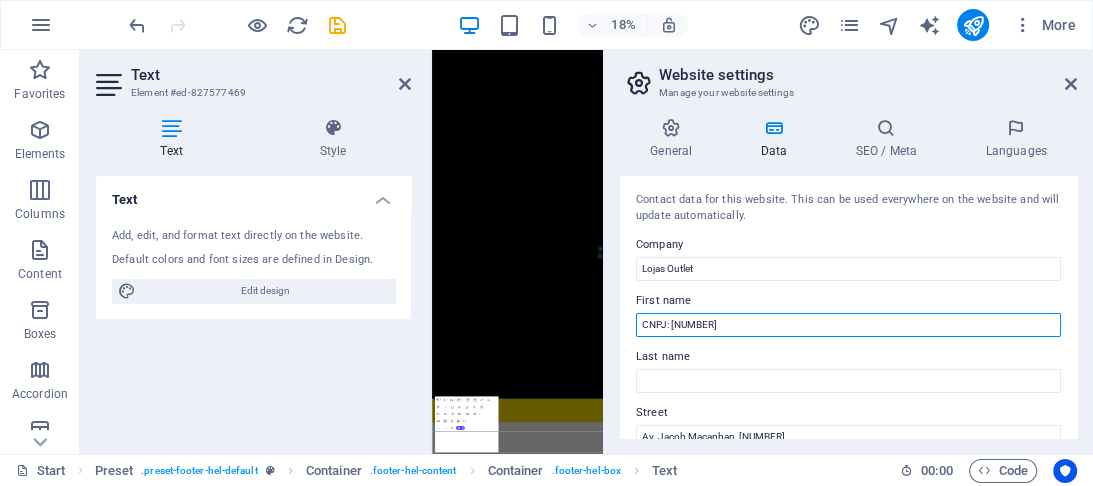 type on "CNPJ: [NUMBER]" 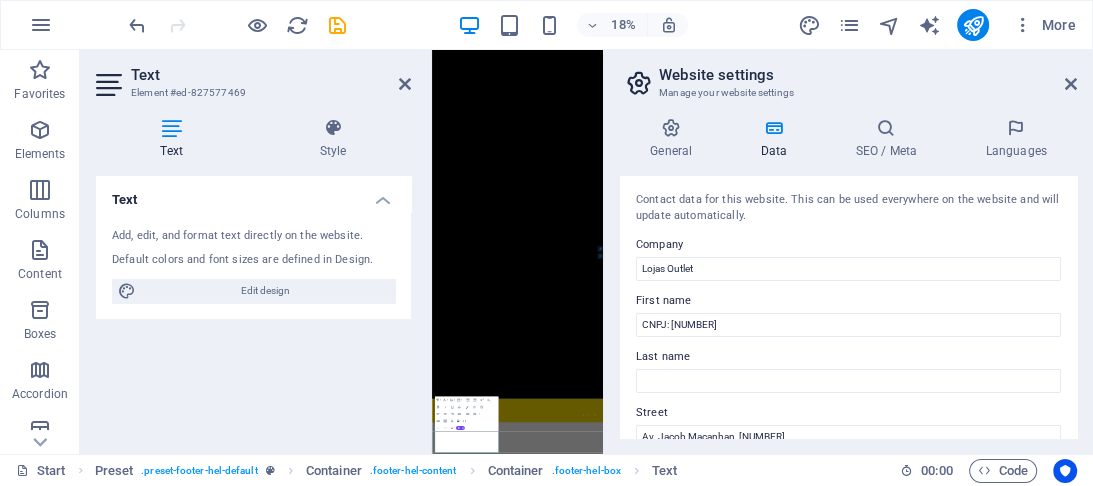 drag, startPoint x: 926, startPoint y: 238, endPoint x: 904, endPoint y: 241, distance: 22.203604 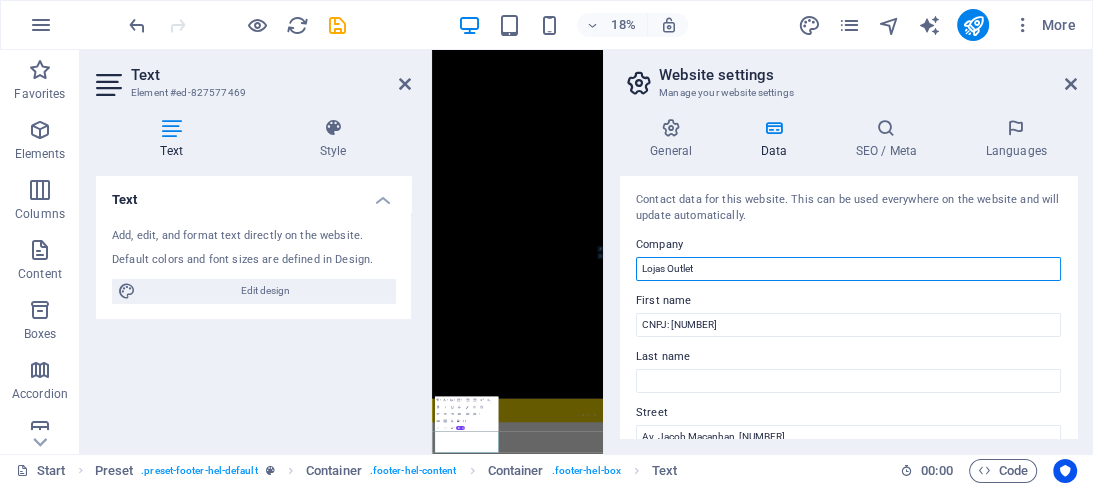 click on "Lojas Outlet" at bounding box center (848, 269) 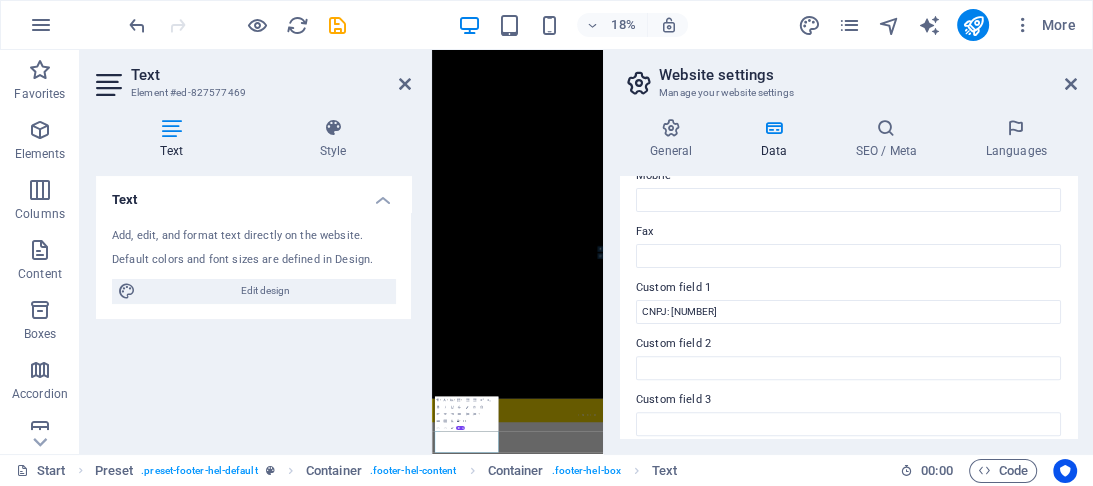 scroll, scrollTop: 698, scrollLeft: 0, axis: vertical 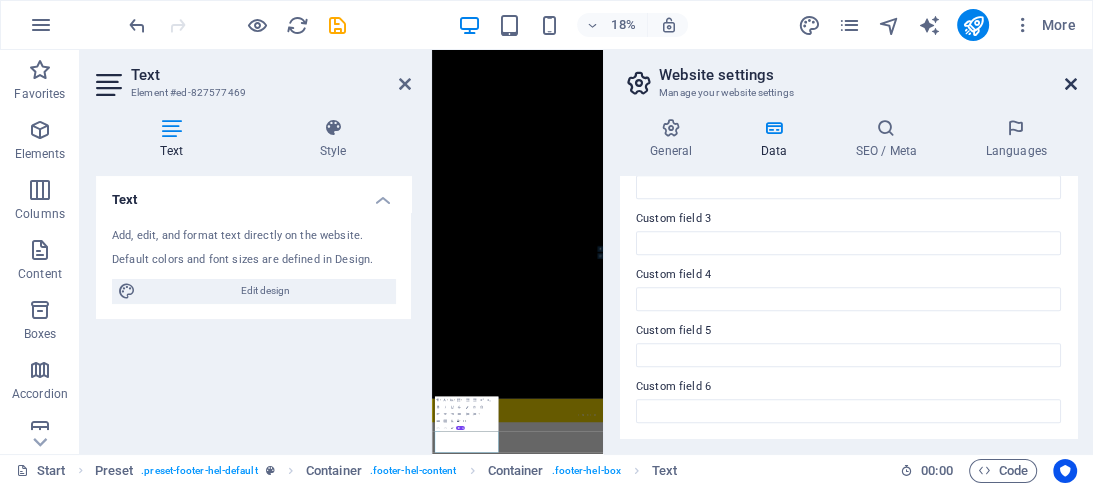 click at bounding box center (1071, 84) 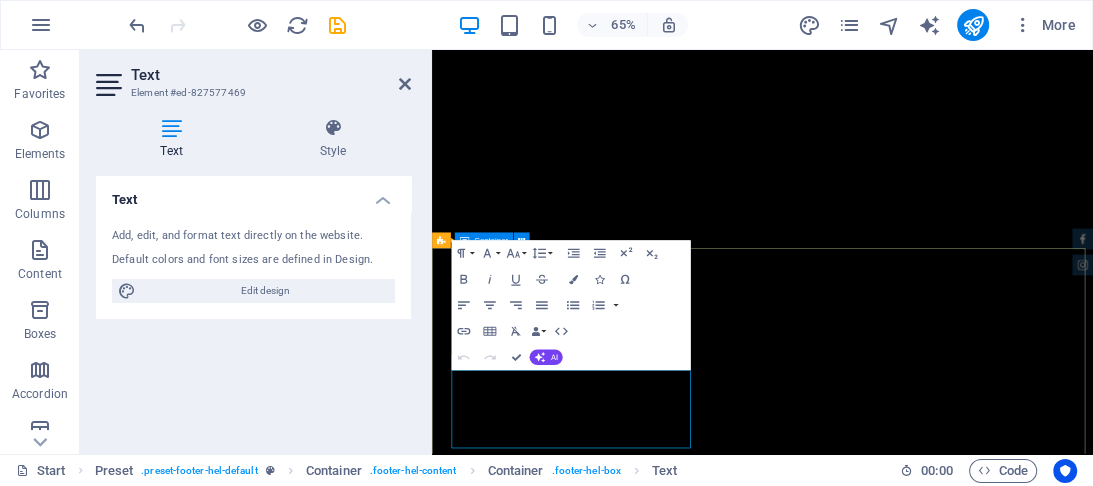 click on "CONTATOS Lojas Outlet Av. Jacob Macanhan, [NUMBER] , [CITY] [POSTAL_CODE] [PHONE] [EMAIL]" at bounding box center (934, 2866) 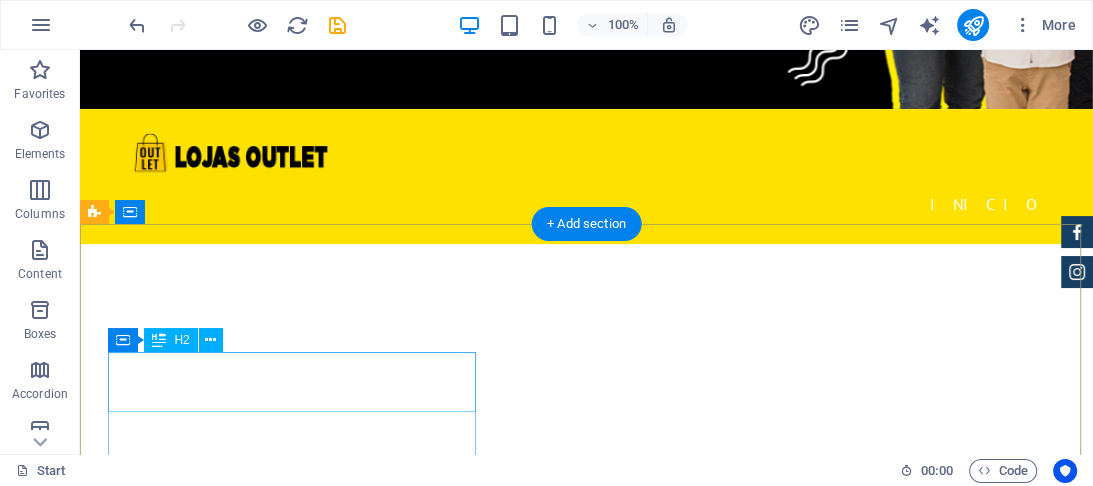 scroll, scrollTop: 592, scrollLeft: 0, axis: vertical 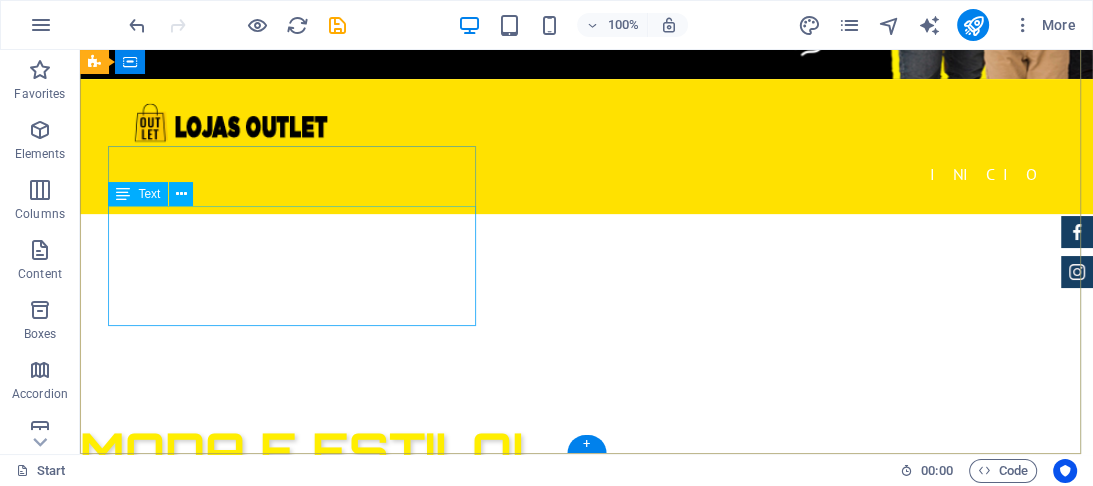 click on "Lojas Outlet Av. Jacob Macanhan, [NUMBER] , [CITY] [POSTAL_CODE] [PHONE] [EMAIL]" at bounding box center [568, 935] 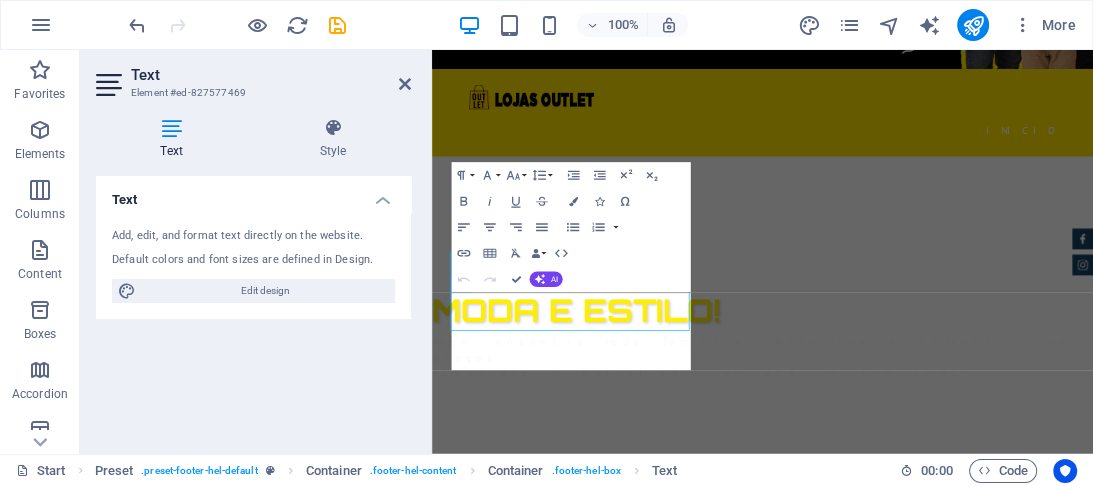 scroll, scrollTop: 436, scrollLeft: 0, axis: vertical 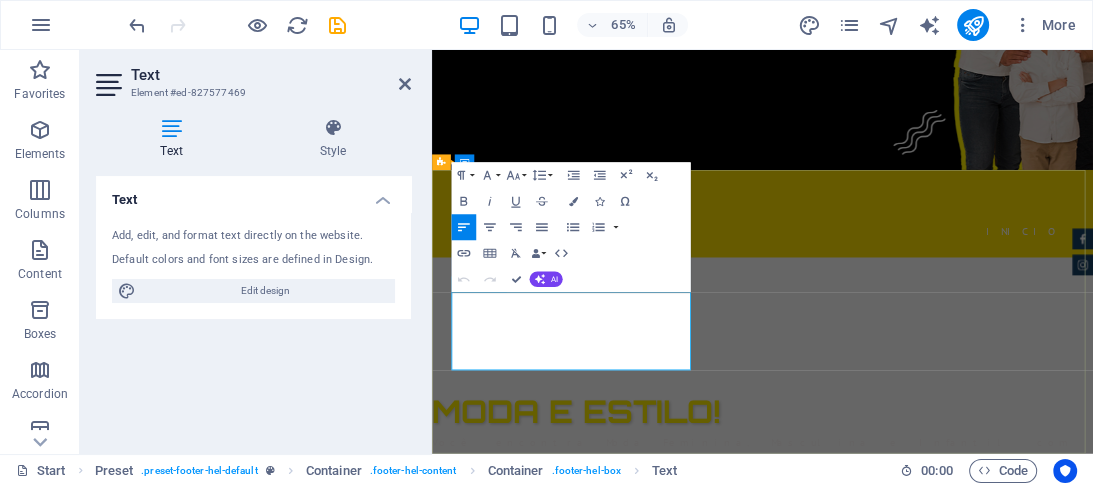 click on "Lojas Outlet" at bounding box center [933, 1043] 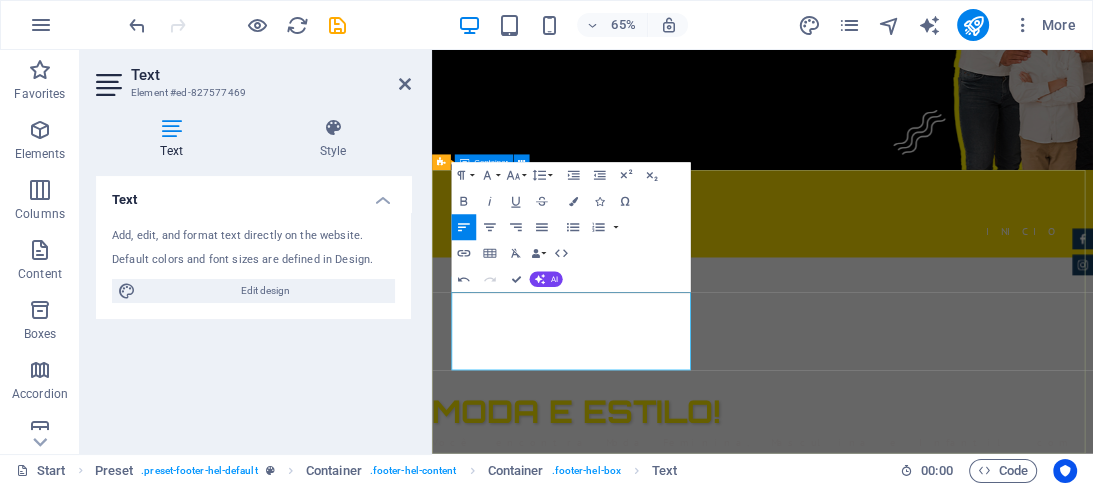 click on "CONTATOS Lojas Outlet CNPJ: [NUMBER] Av. Jacob Macanhan, [NUMBER] , [CITY] [POSTAL_CODE] [PHONE] [EMAIL]" at bounding box center [934, 1061] 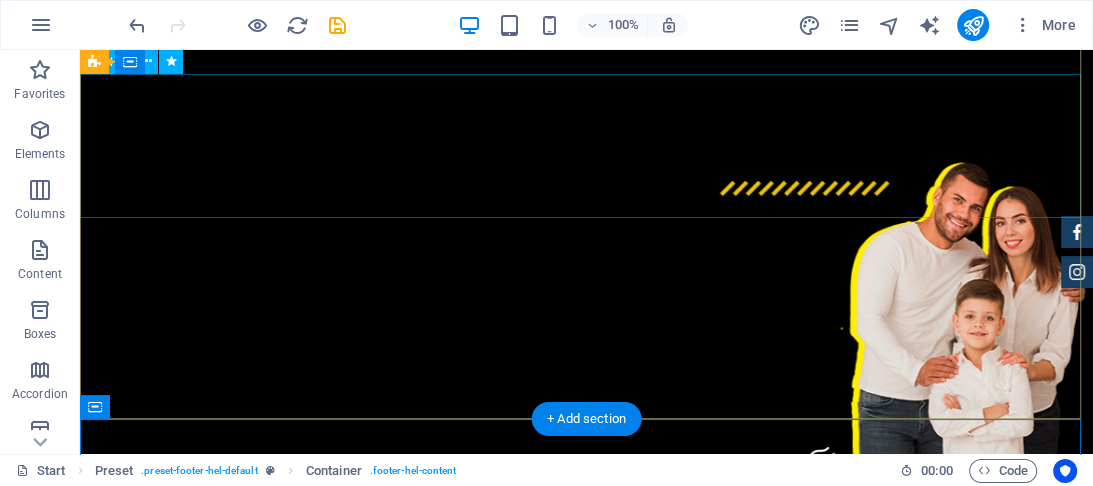 scroll, scrollTop: 0, scrollLeft: 0, axis: both 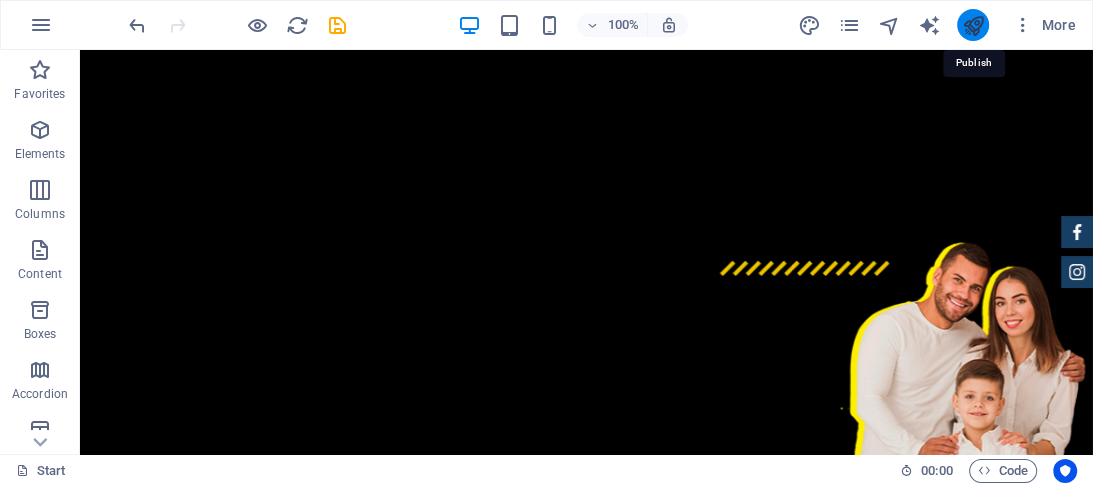 click at bounding box center (972, 25) 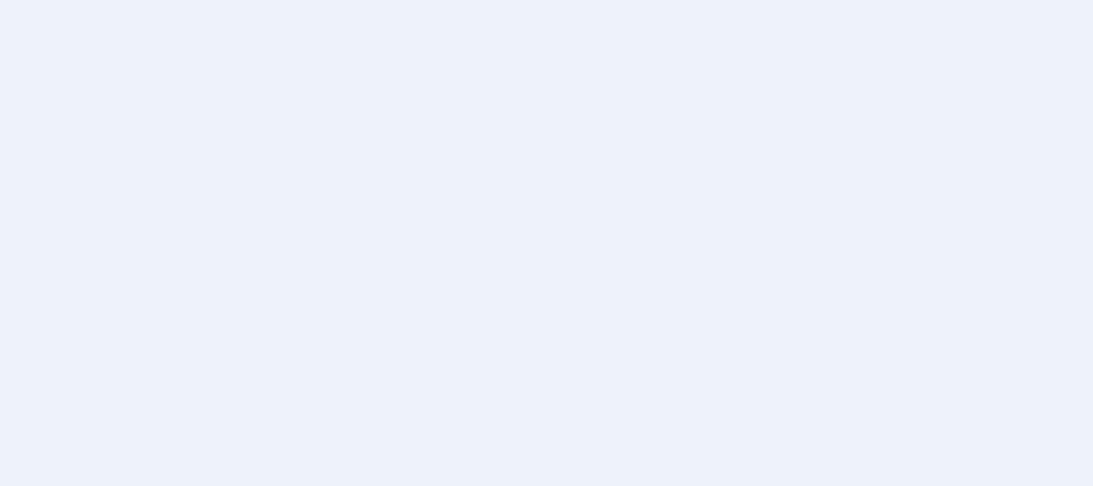 scroll, scrollTop: 0, scrollLeft: 0, axis: both 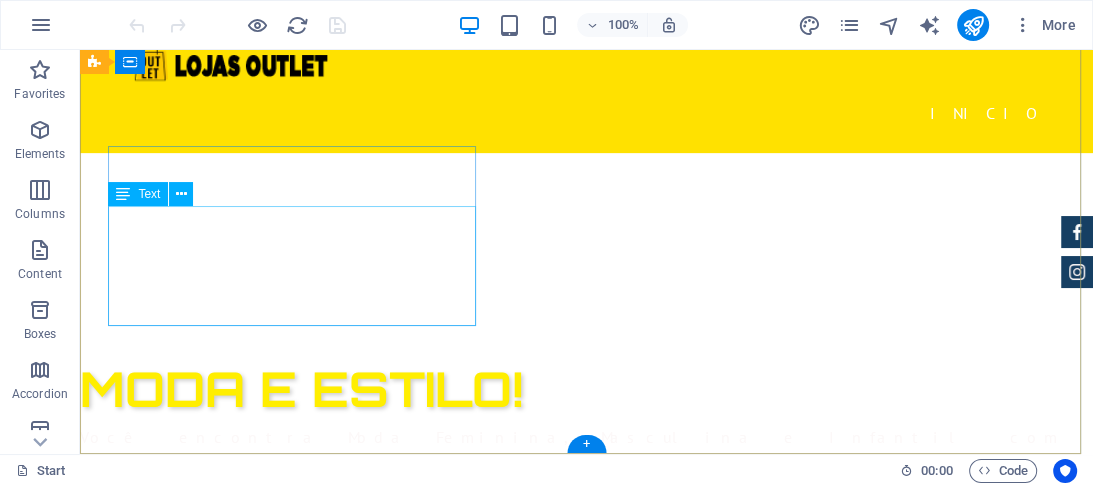 drag, startPoint x: 220, startPoint y: 215, endPoint x: 303, endPoint y: 270, distance: 99.56907 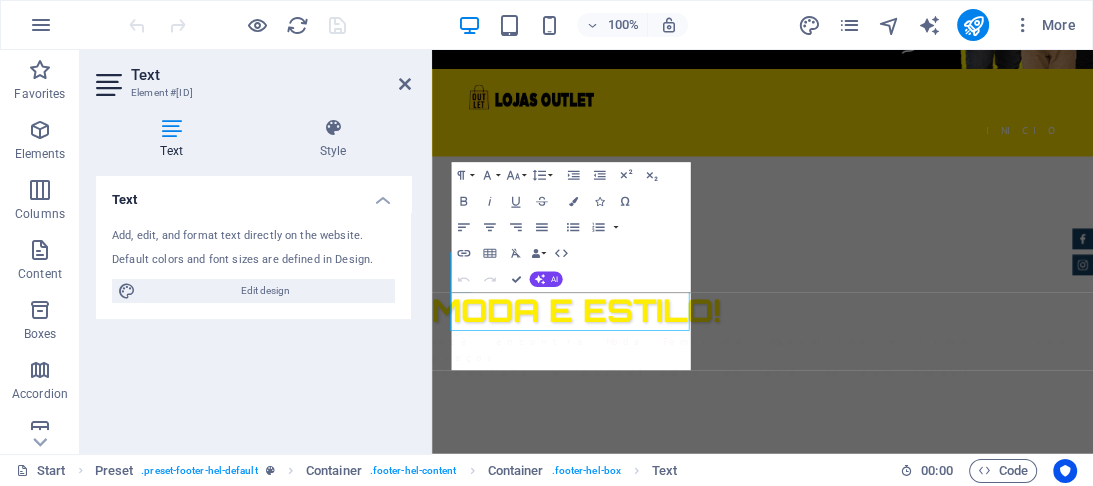 scroll, scrollTop: 436, scrollLeft: 0, axis: vertical 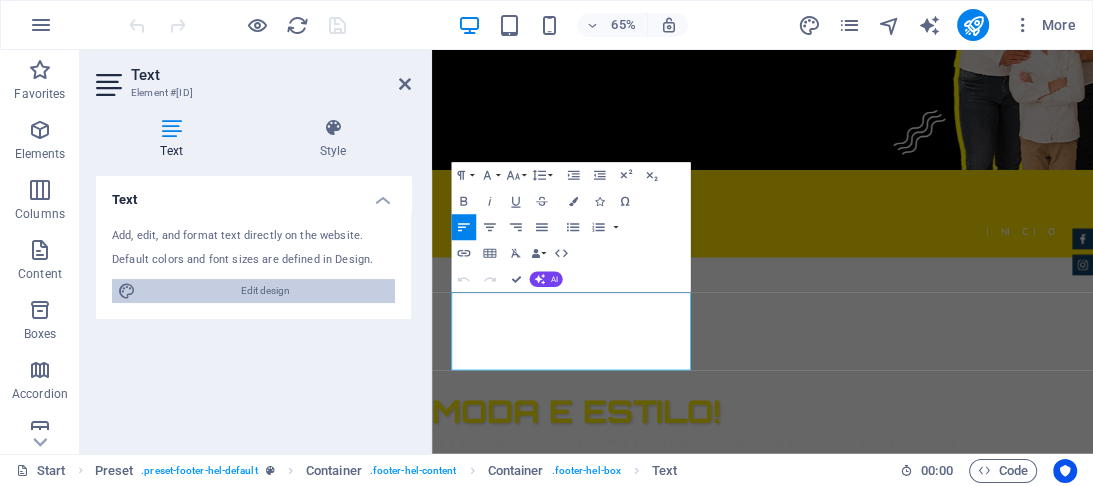 click on "Edit design" at bounding box center (265, 291) 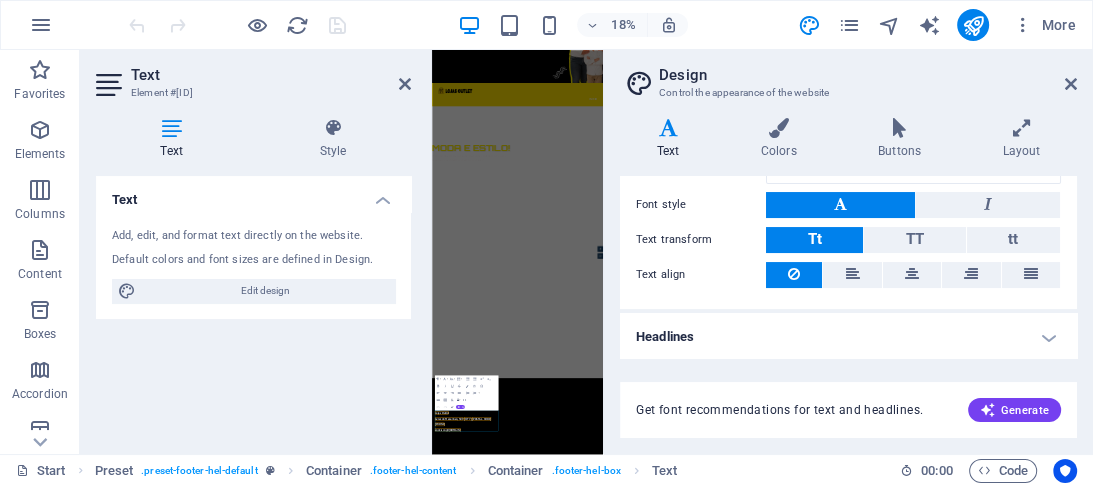 scroll, scrollTop: 271, scrollLeft: 0, axis: vertical 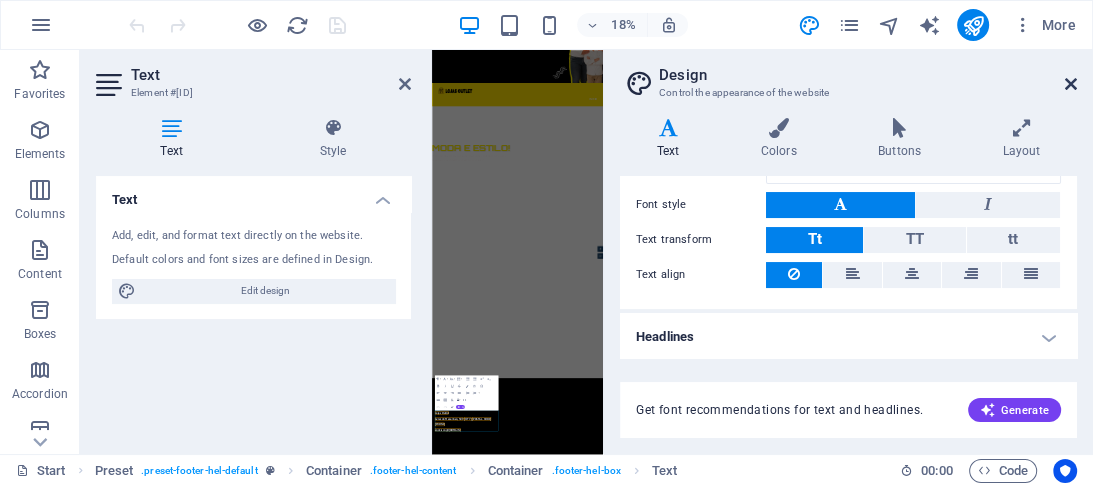 click at bounding box center (1071, 84) 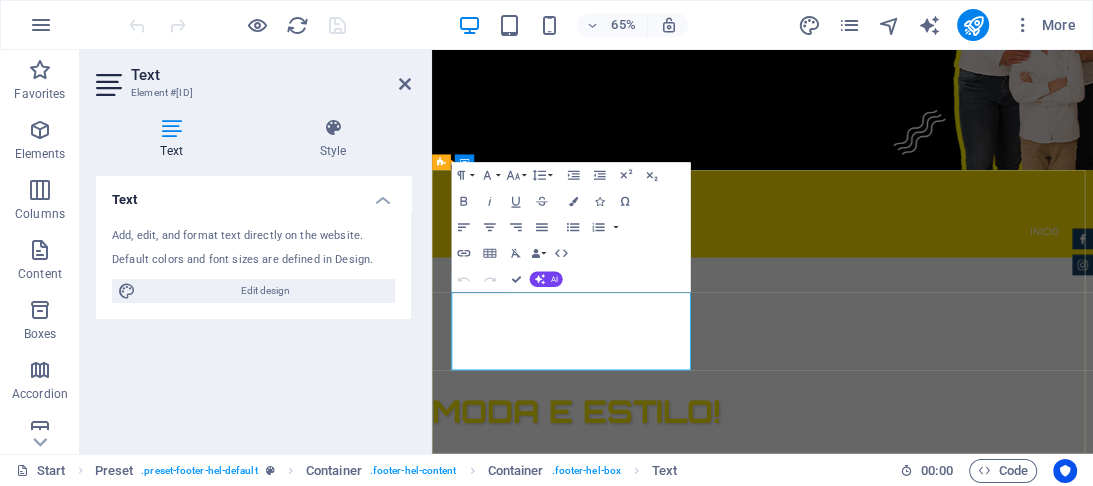 click on "Lojas Outlet" at bounding box center [933, 1043] 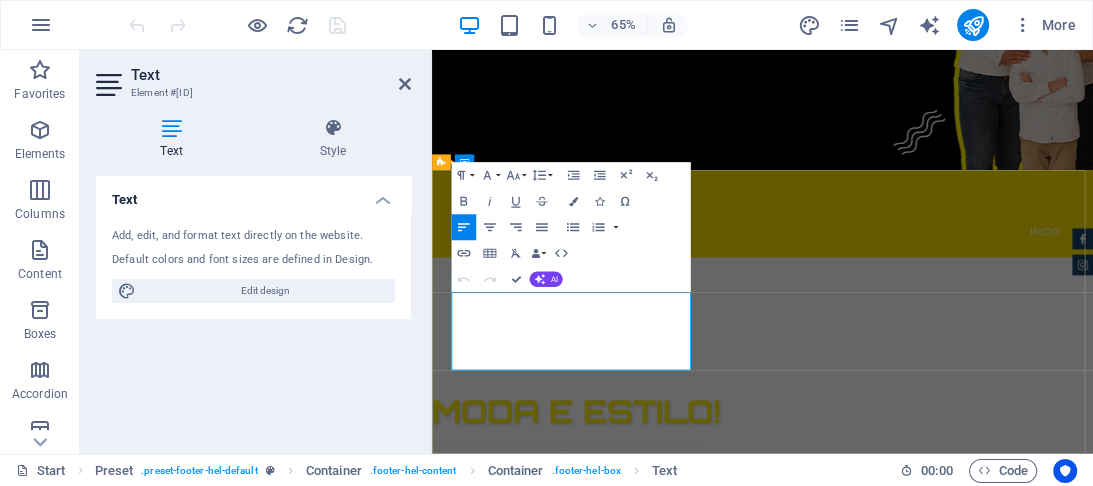 click on "Lojas Outlet" at bounding box center (933, 1043) 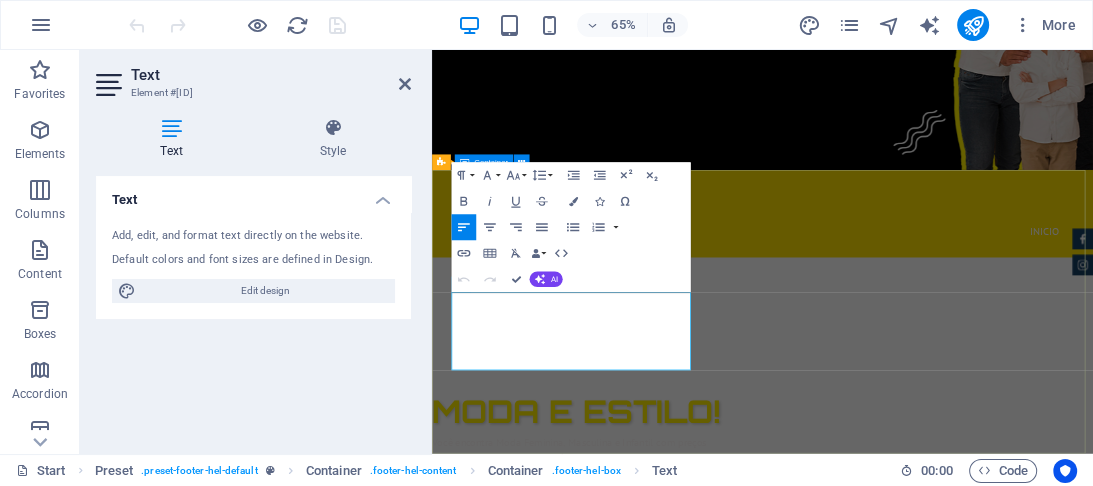 click on "CONTATOS Lojas Outlet Av. Jacob Macanhan, [NUMBER] , [CITY] [POSTAL_CODE] [PHONE] [EMAIL]" at bounding box center (934, 1061) 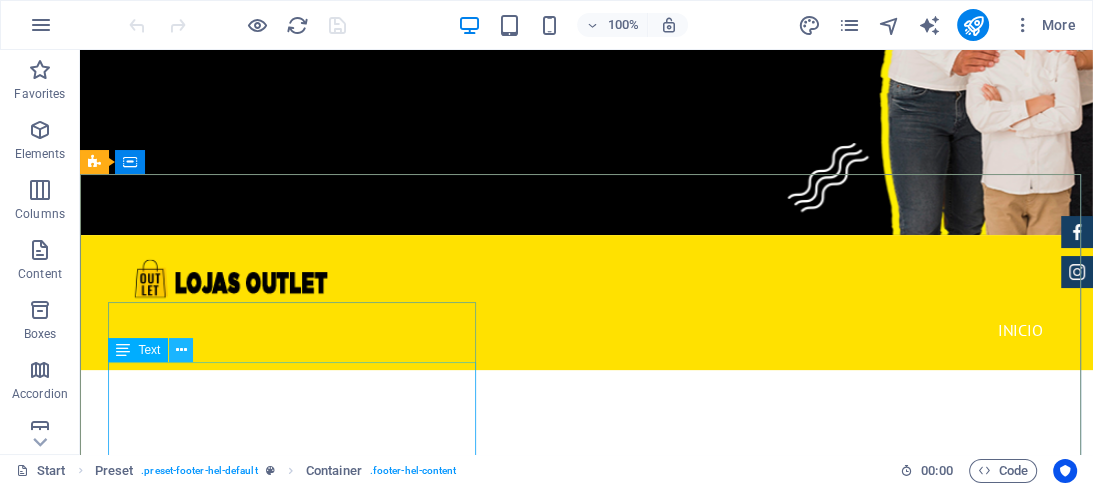 click at bounding box center (181, 350) 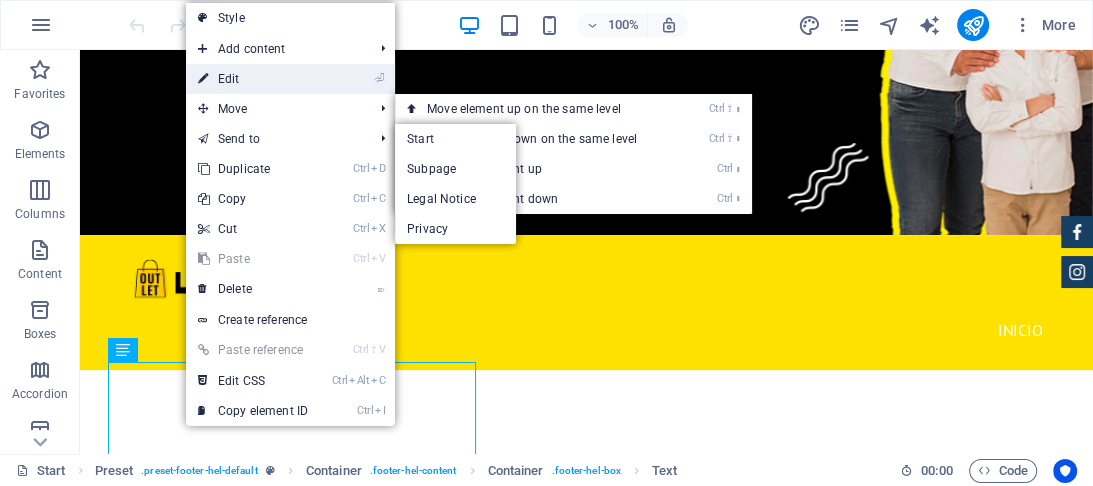 click on "⏎  Edit" at bounding box center (253, 79) 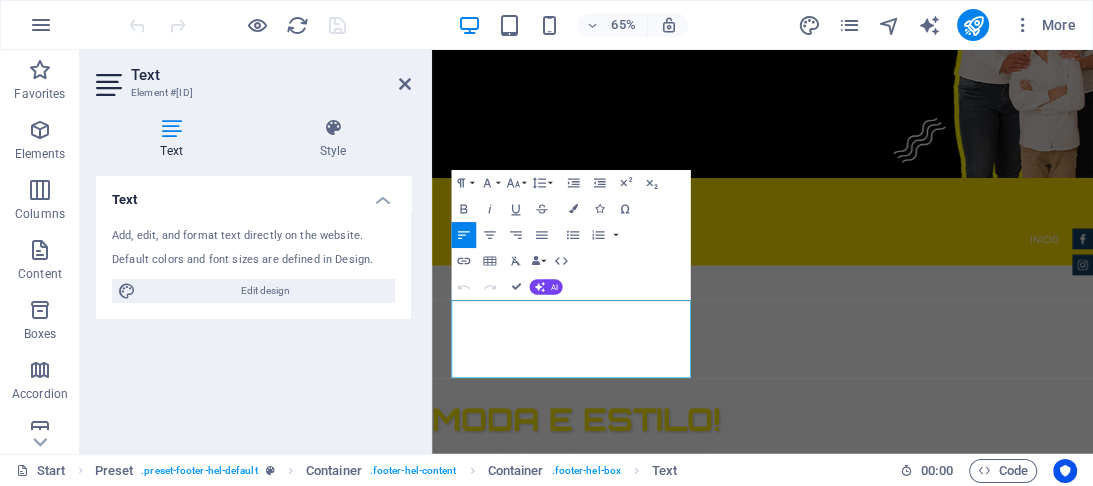 scroll, scrollTop: 436, scrollLeft: 0, axis: vertical 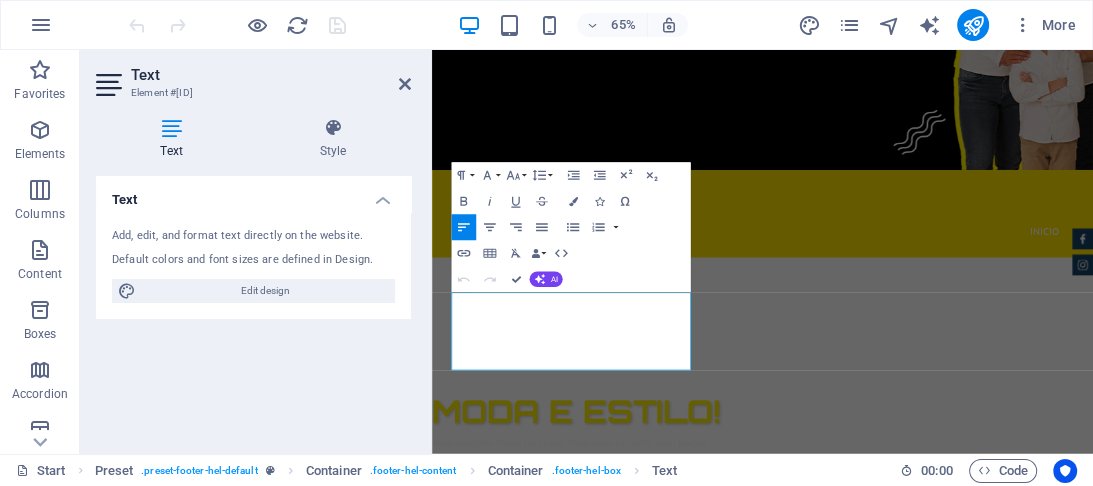 drag, startPoint x: 185, startPoint y: 377, endPoint x: 544, endPoint y: 289, distance: 369.6282 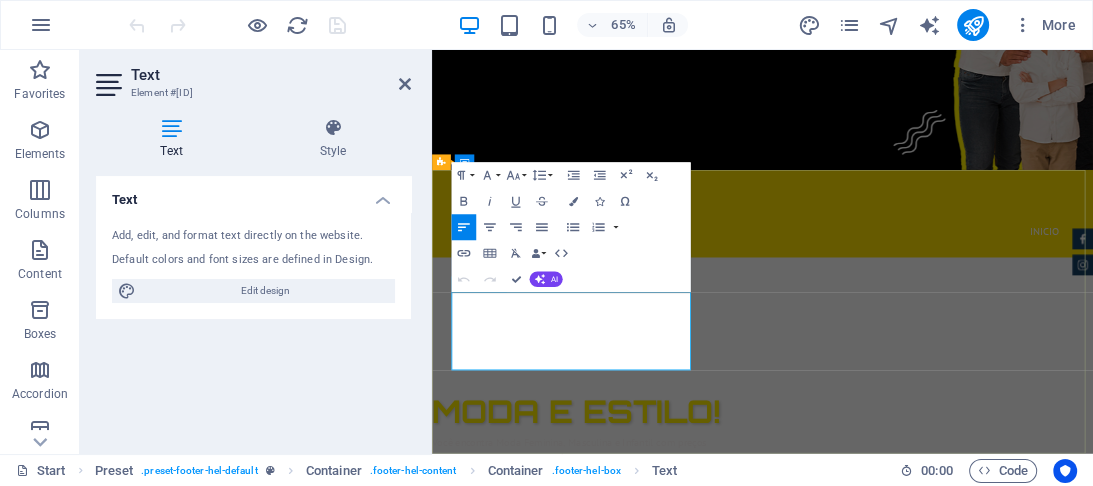 click on "Lojas Outlet" at bounding box center (933, 1043) 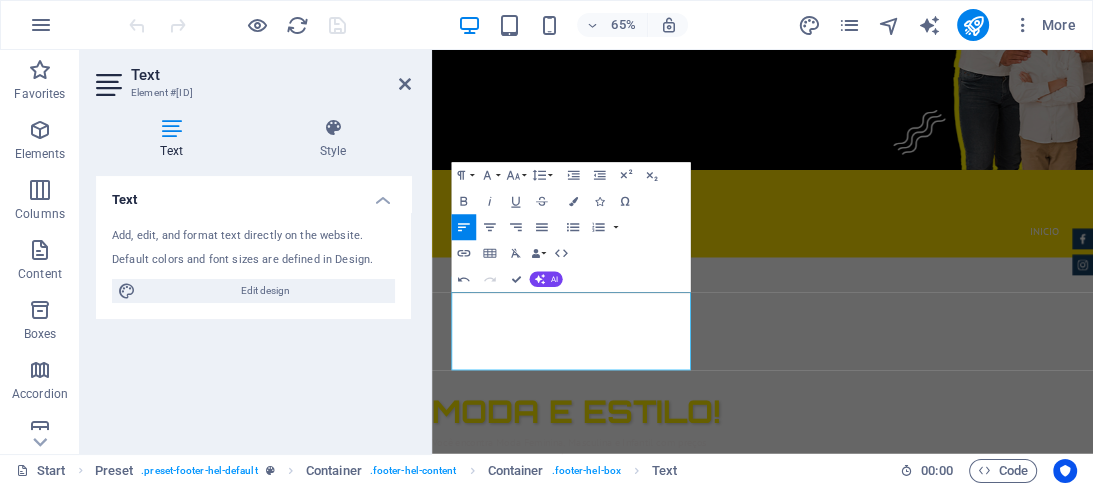 click on "CONTATOS Lojas Outlet CNPJ: [NUMBER] Av. Jacob Macanhan, [NUMBER] , [CITY] [POSTAL_CODE] [PHONE] [EMAIL]" at bounding box center (934, 1061) 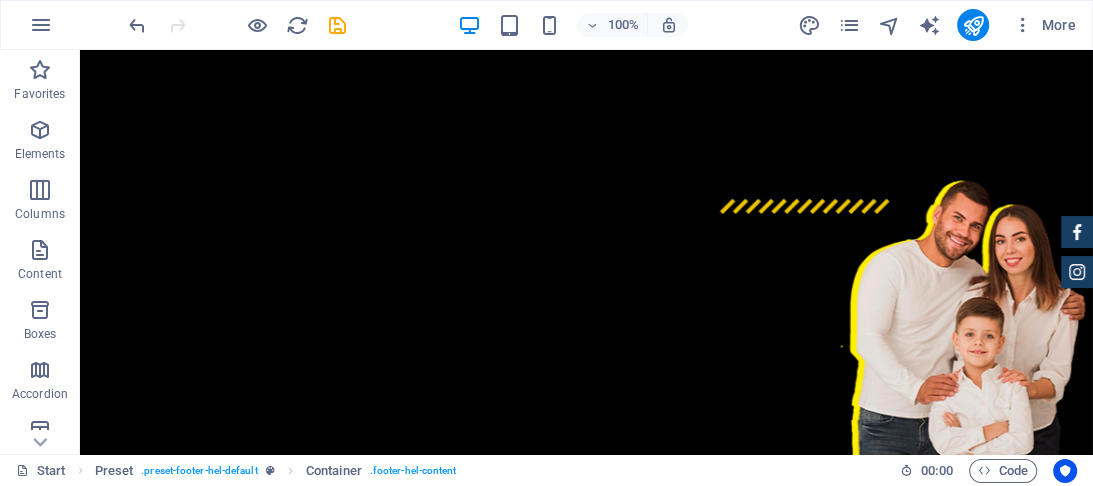 scroll, scrollTop: 0, scrollLeft: 0, axis: both 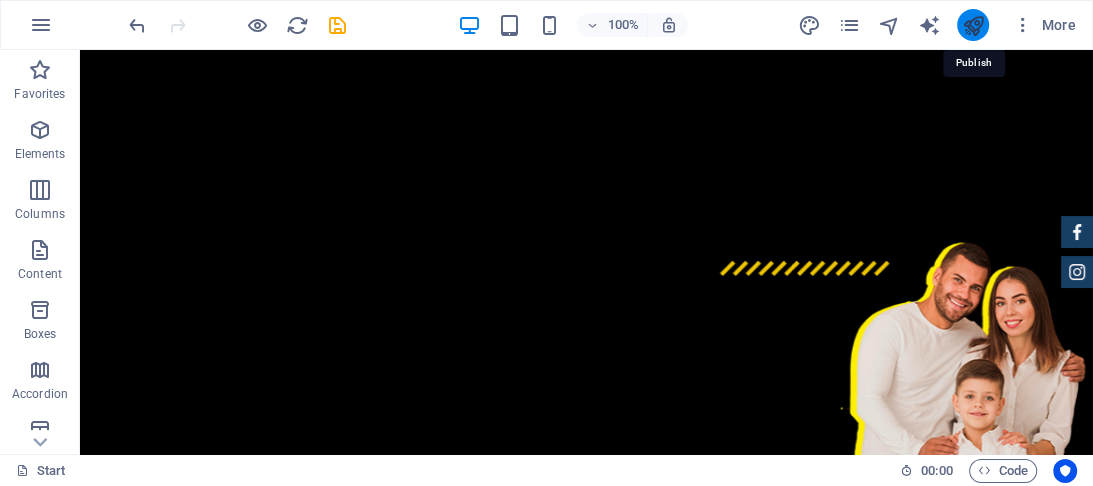 click at bounding box center (972, 25) 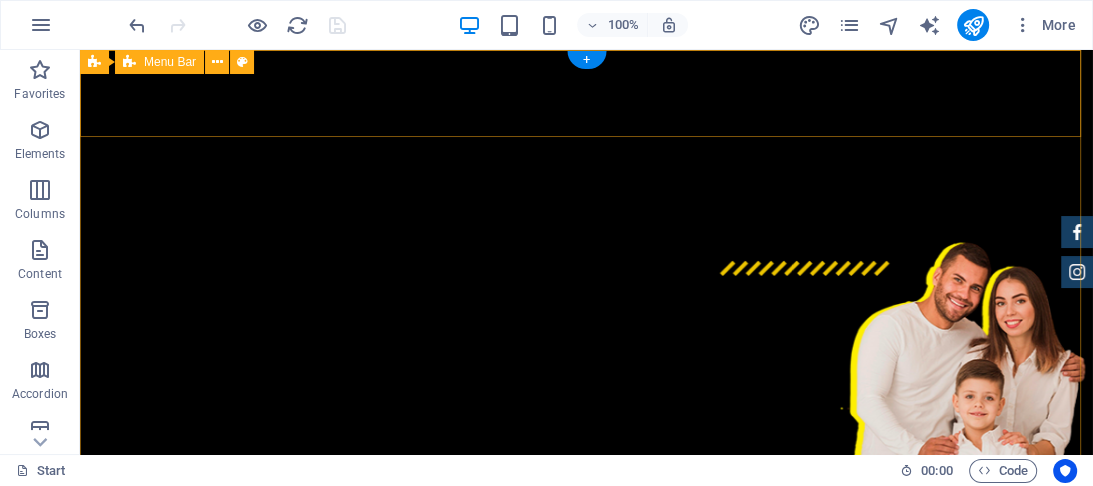 scroll, scrollTop: 120, scrollLeft: 0, axis: vertical 